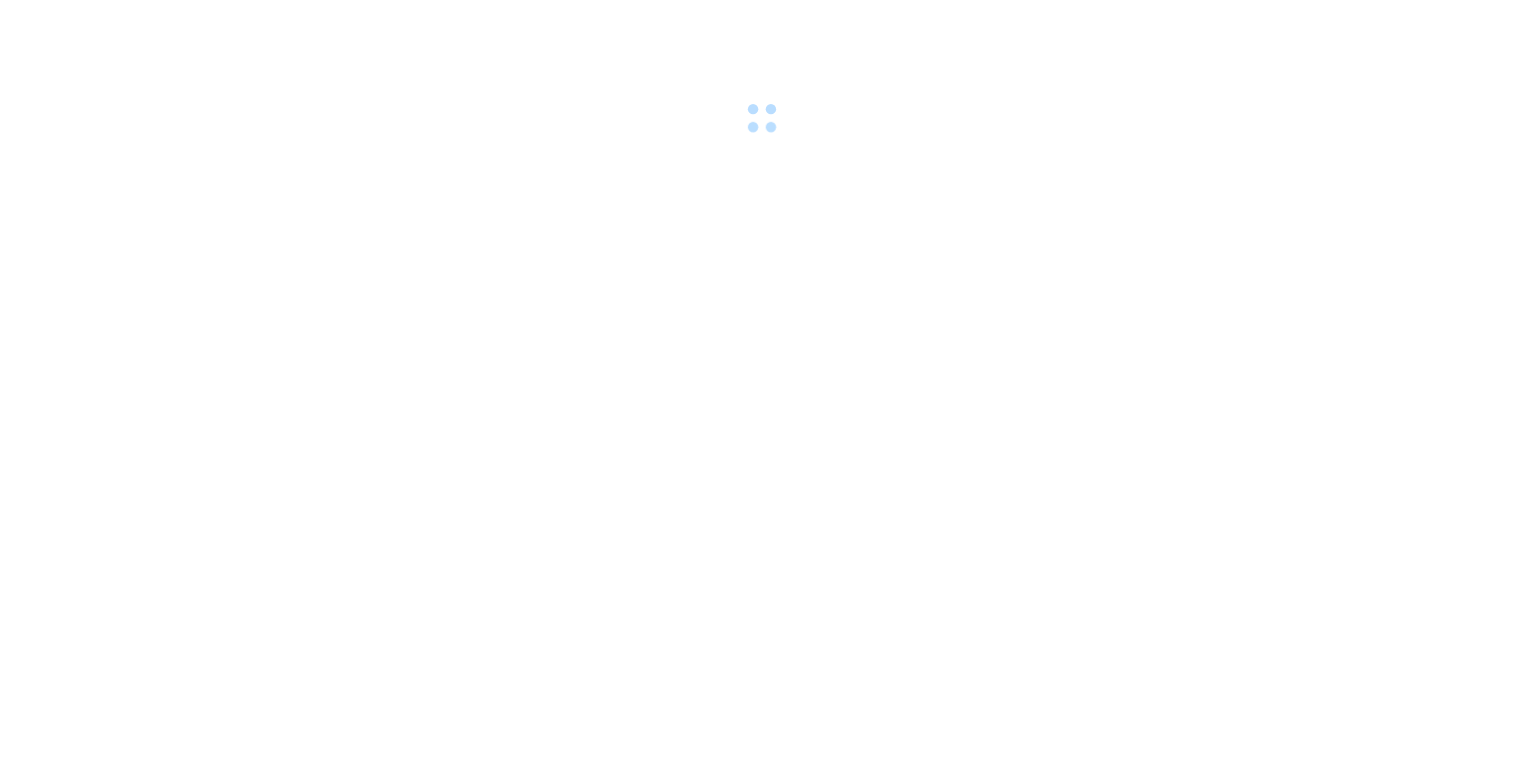 scroll, scrollTop: 0, scrollLeft: 0, axis: both 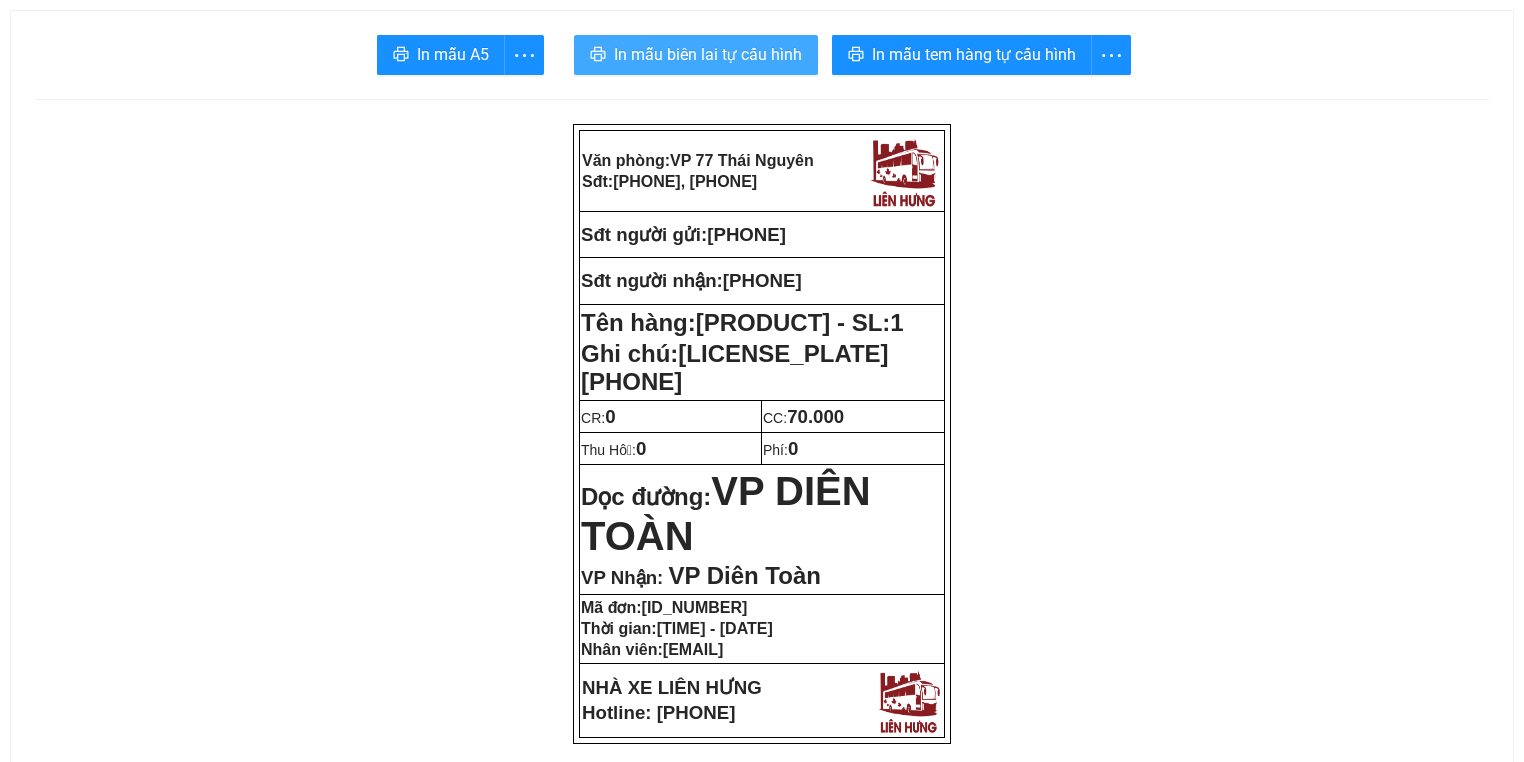 click on "In mẫu biên lai tự cấu hình" at bounding box center [708, 54] 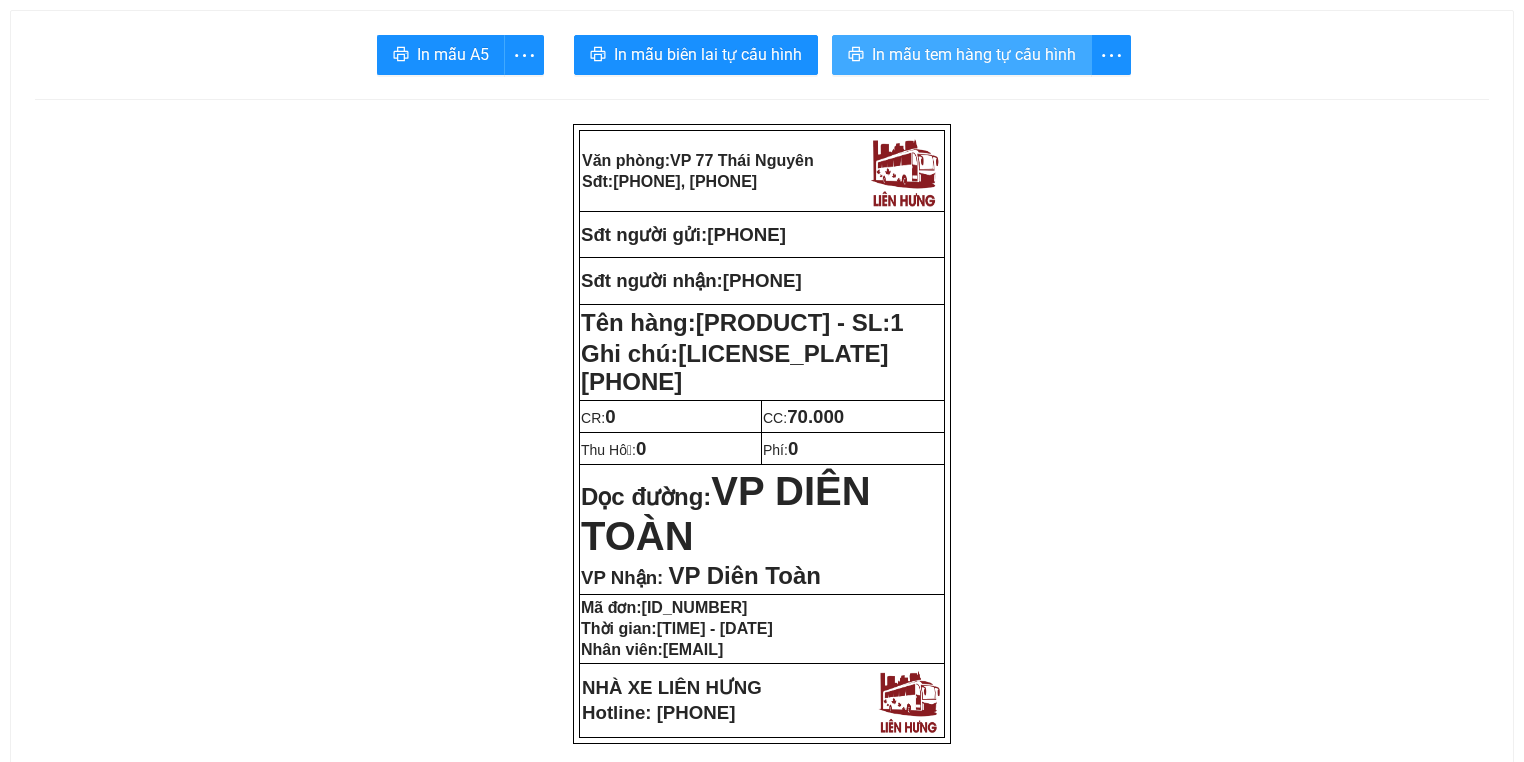 click on "In mẫu tem hàng tự cấu hình" at bounding box center (974, 54) 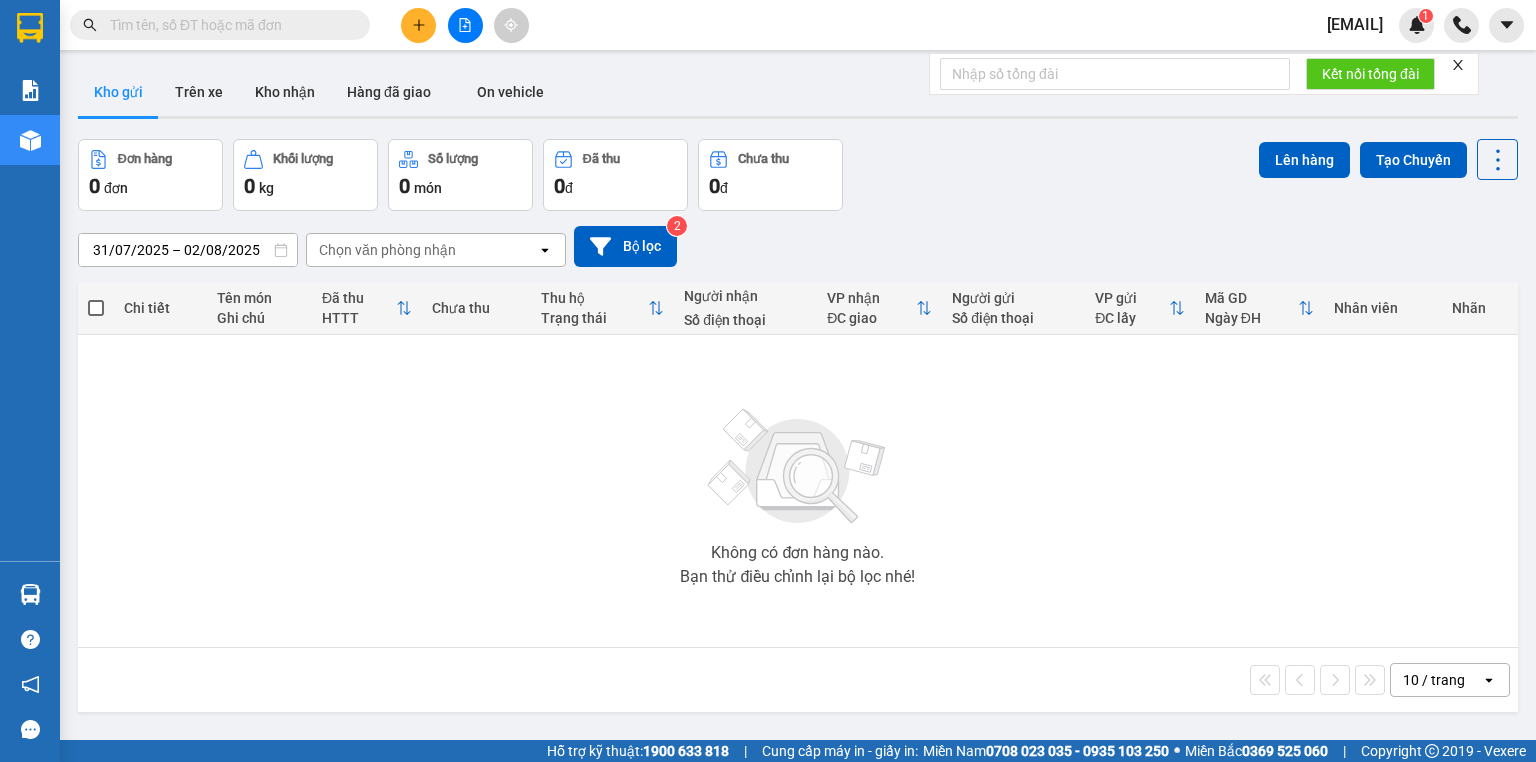 scroll, scrollTop: 0, scrollLeft: 0, axis: both 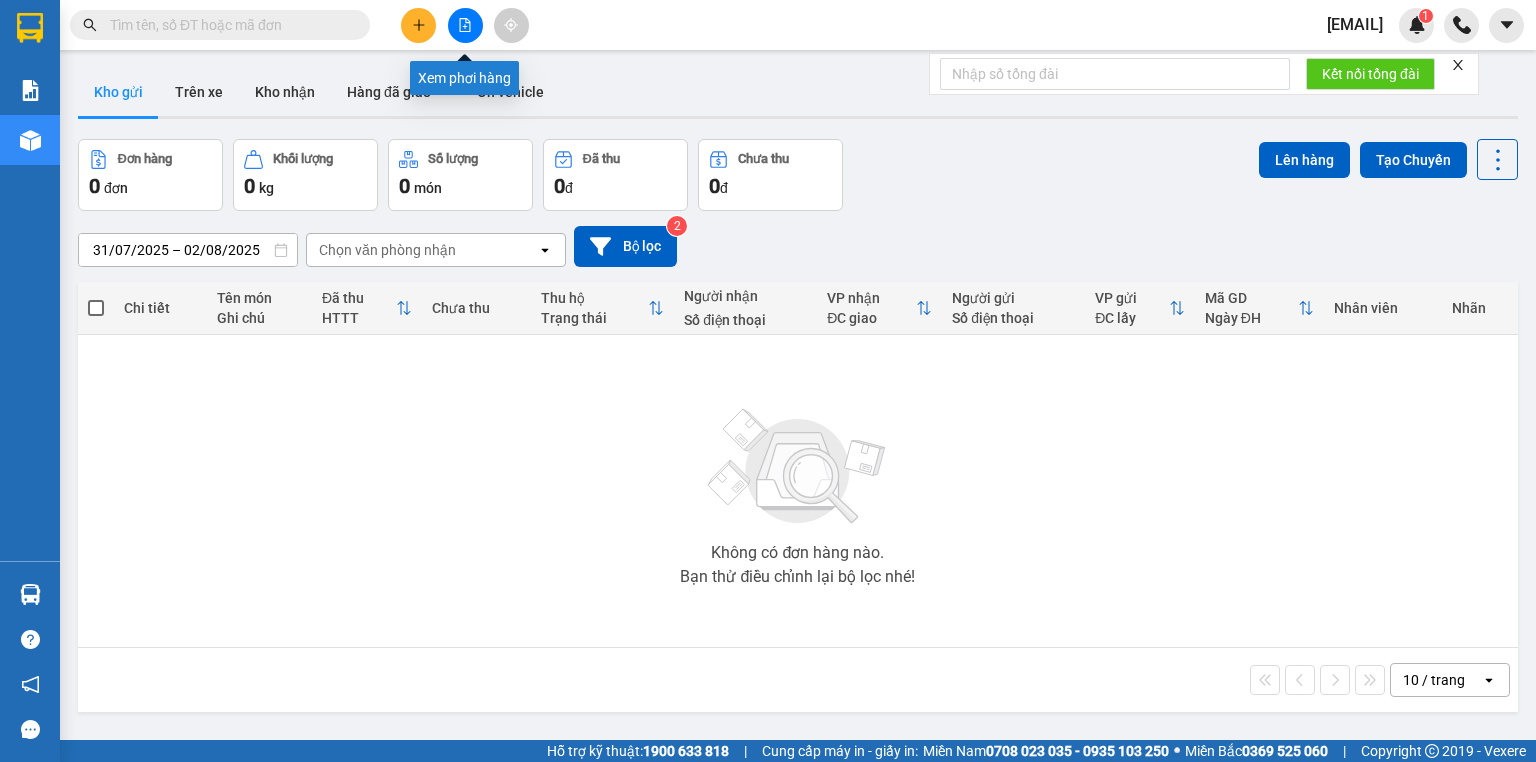click 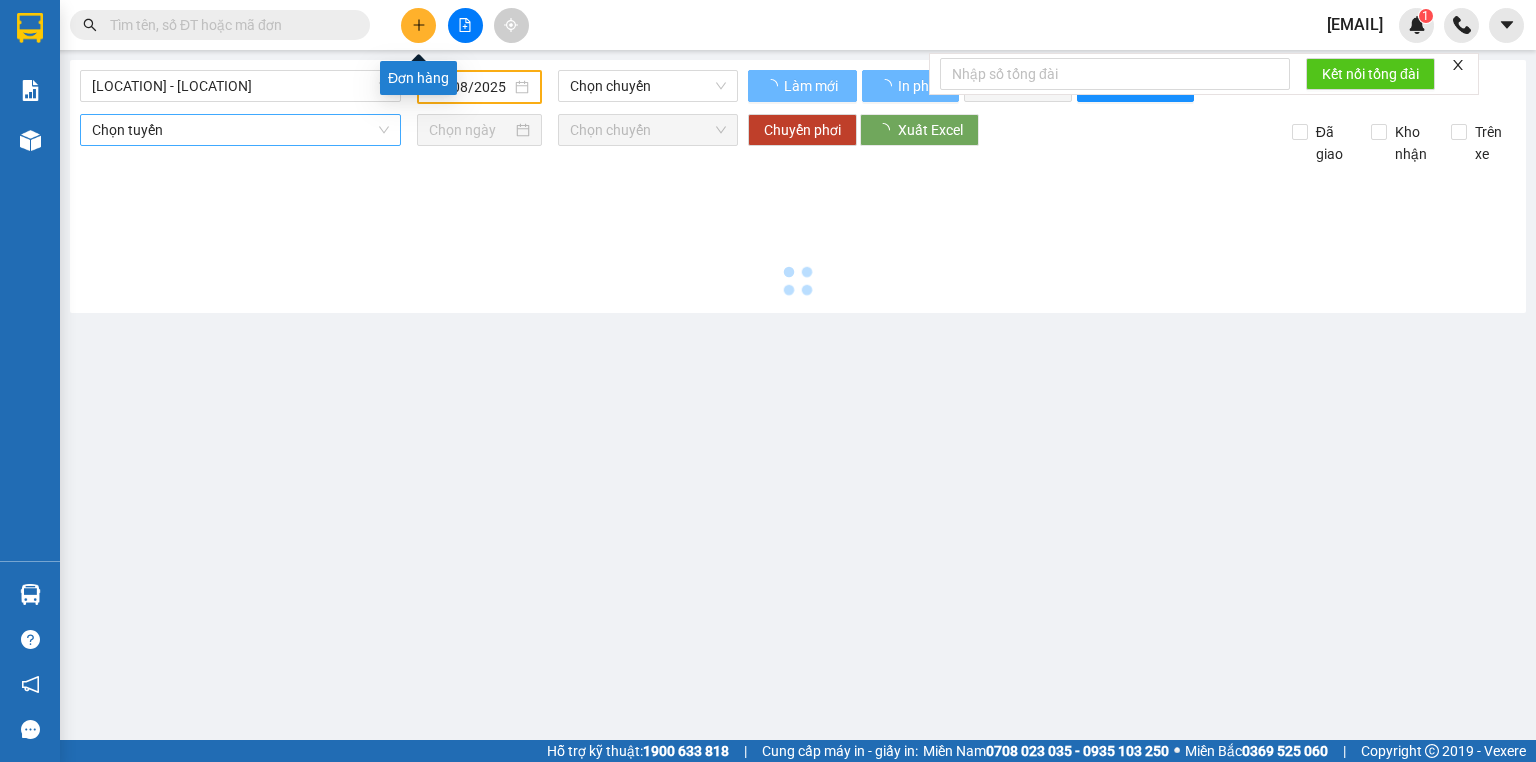 type on "02/08/2025" 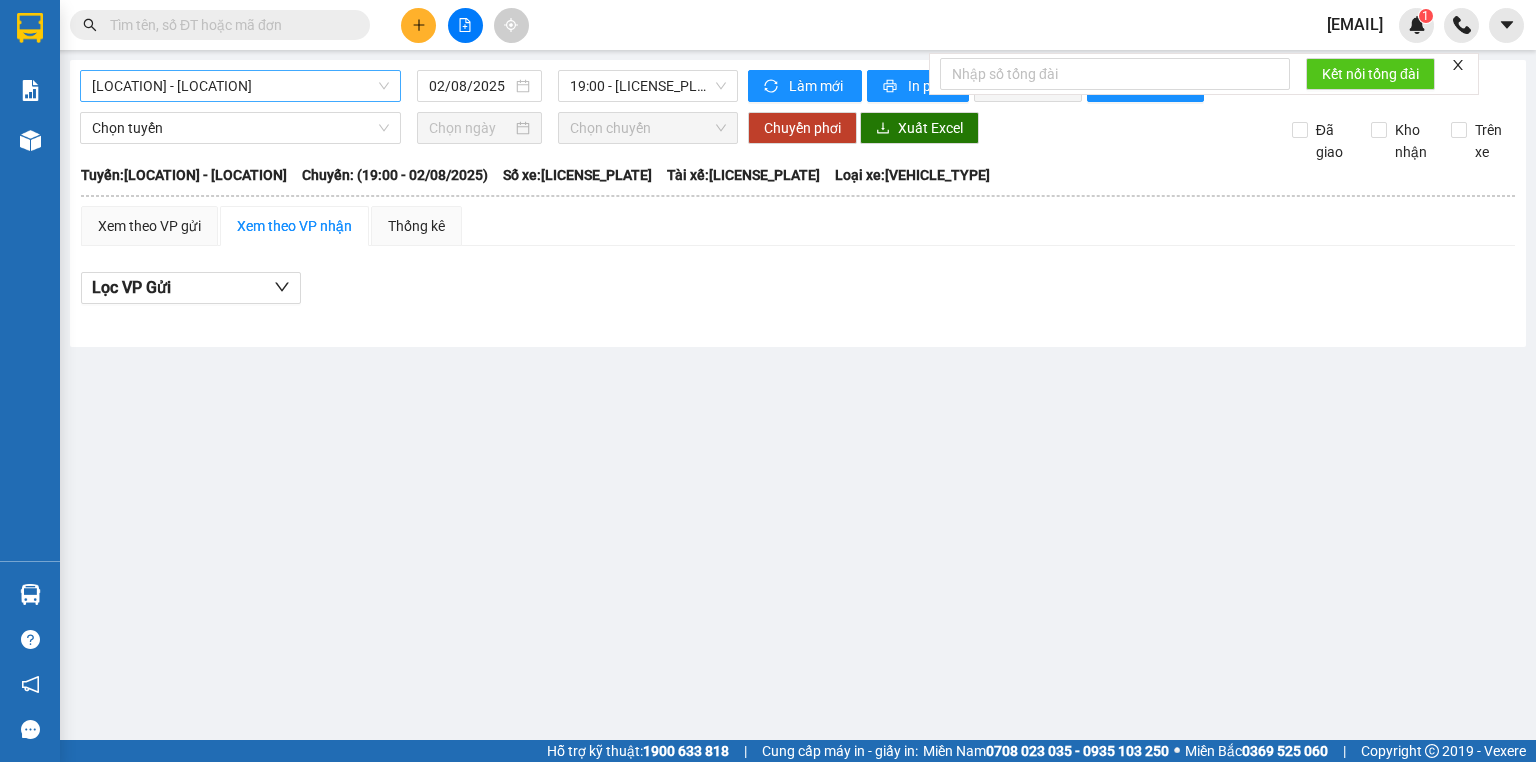 click on "Vạn Giã - Bến xe Miền Tây" at bounding box center [240, 86] 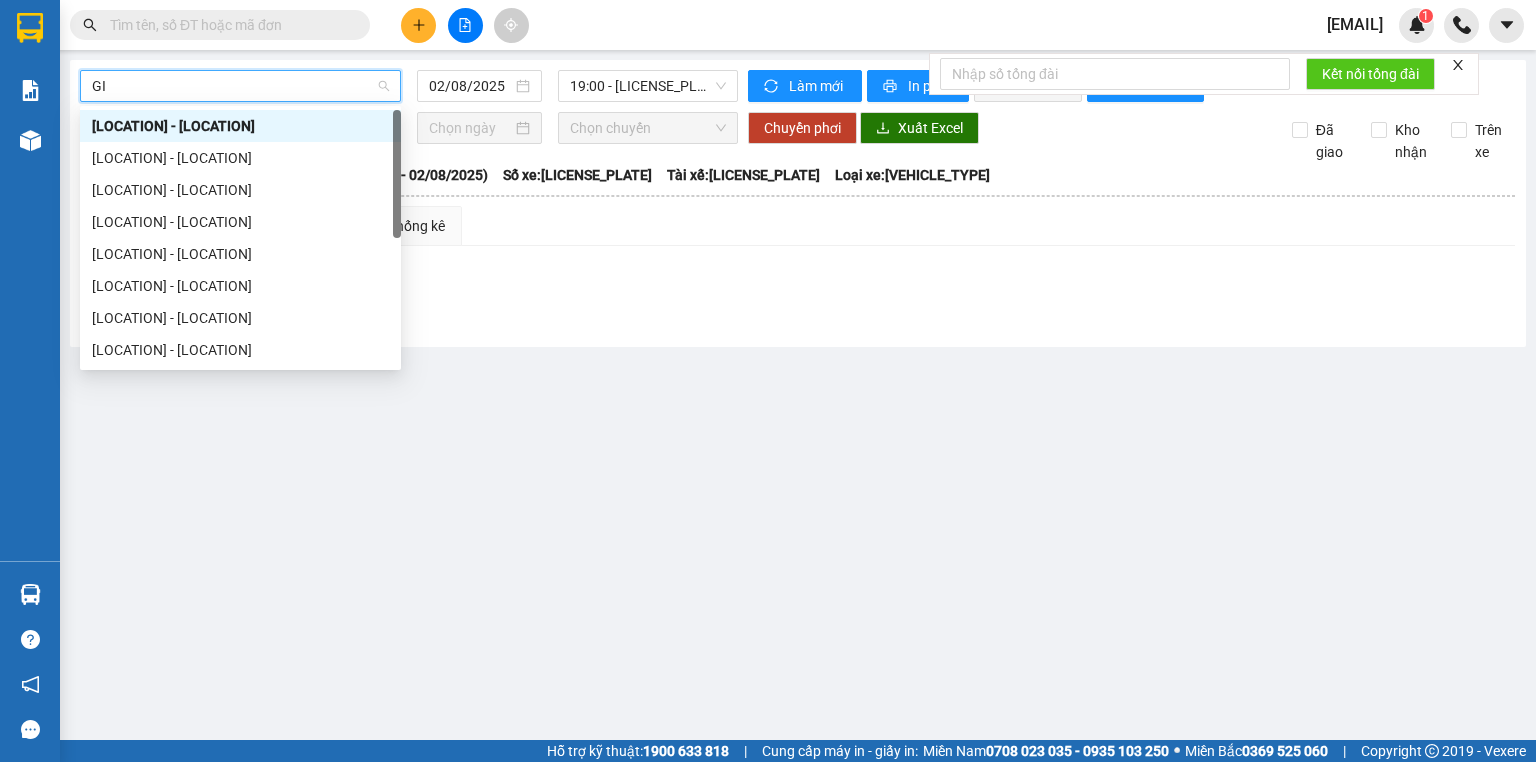 type on "GIA" 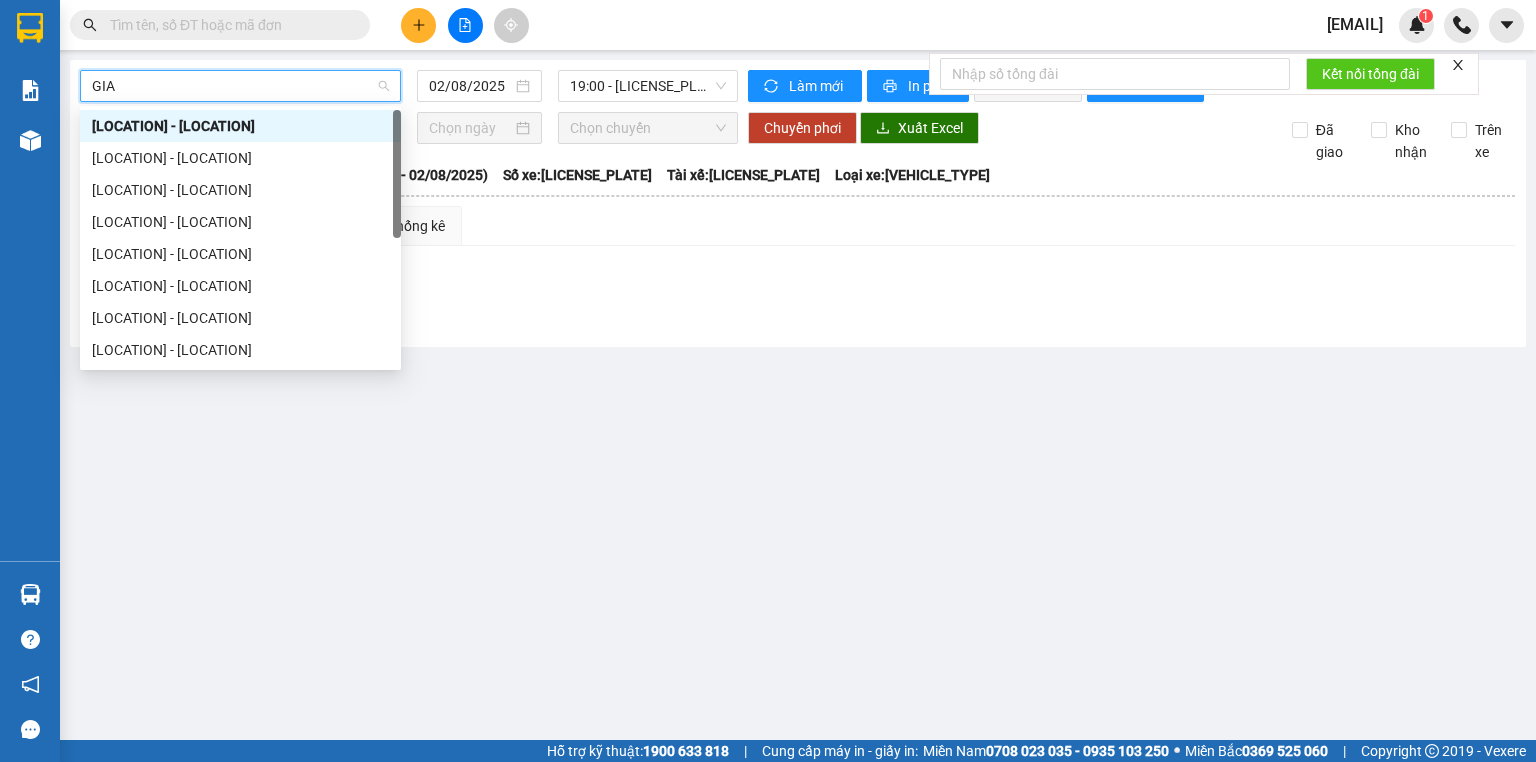 click on "Bến xe Miền Tây - Vạn Giã" at bounding box center [240, 158] 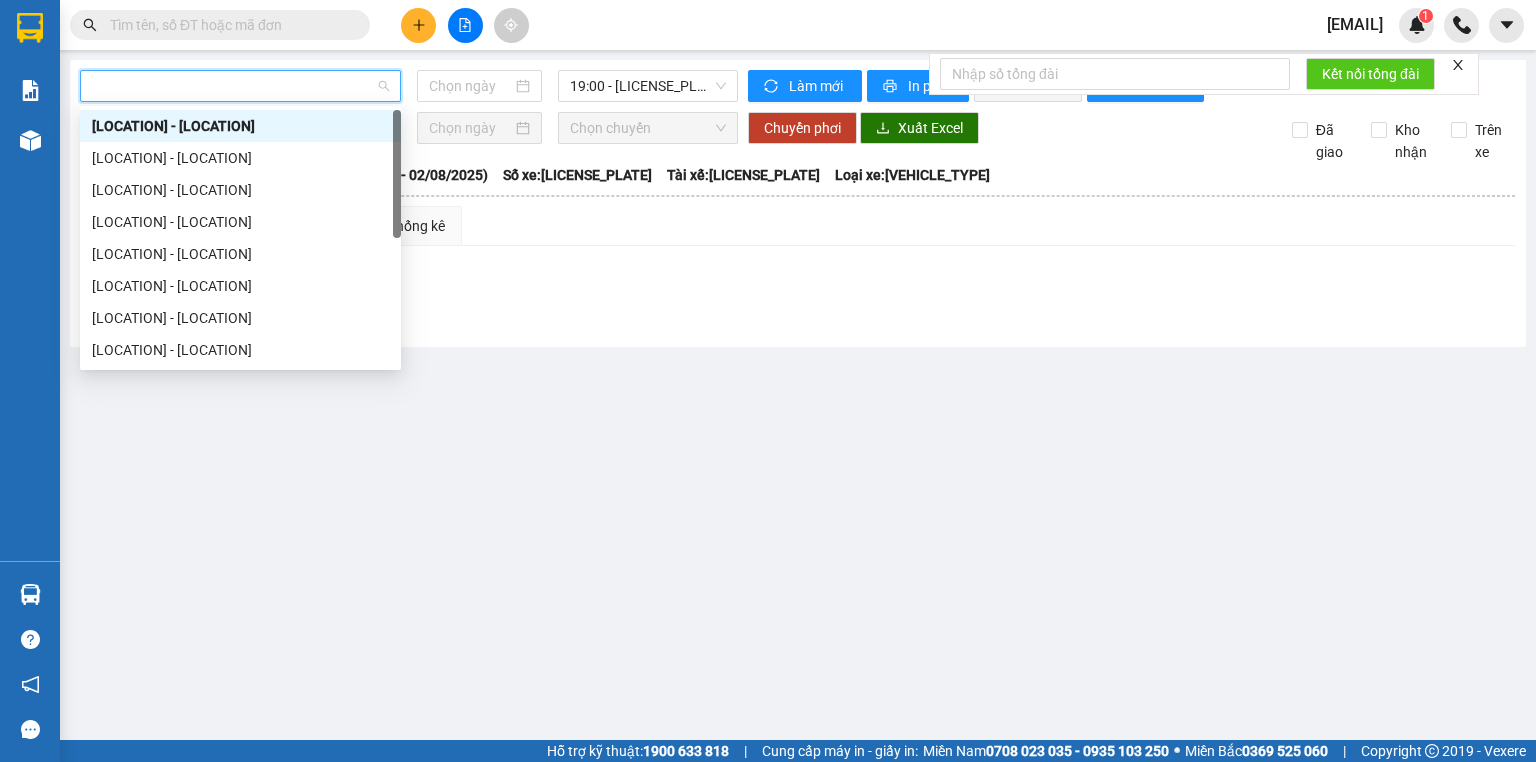 type on "02/08/2025" 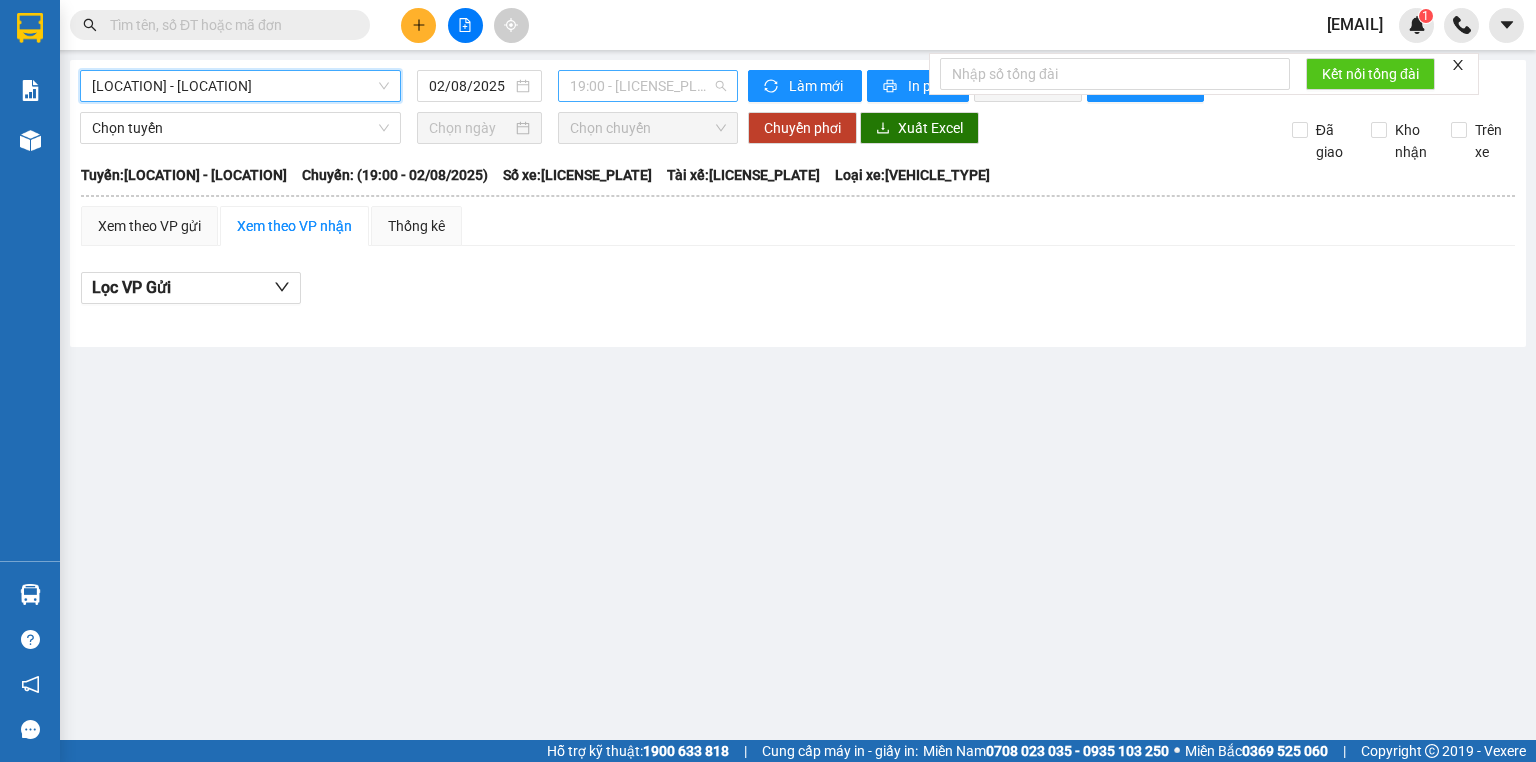 click on "19:00     - 50F-042.94" at bounding box center [648, 86] 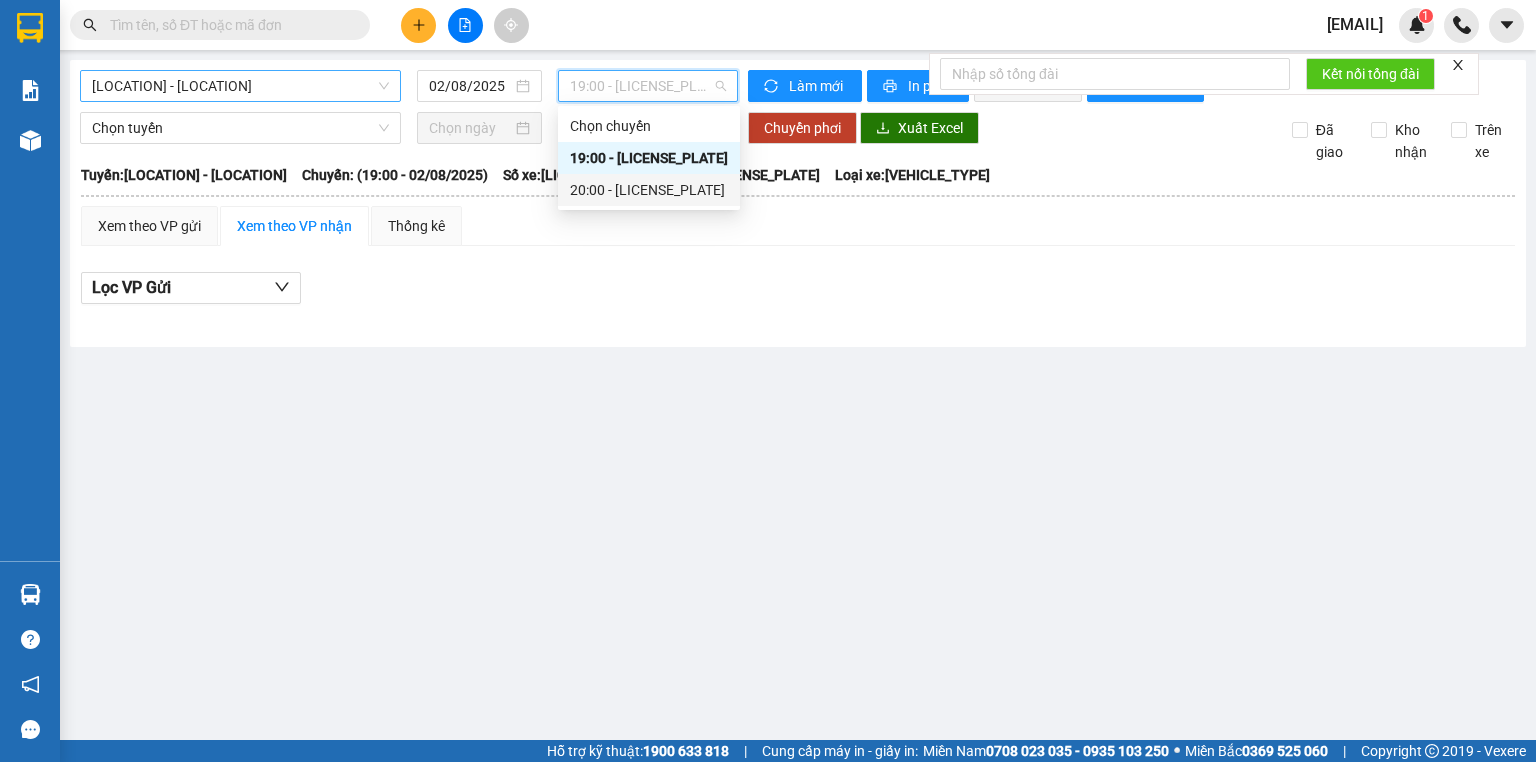 click on "20:00     - 79F-000.74" at bounding box center (649, 190) 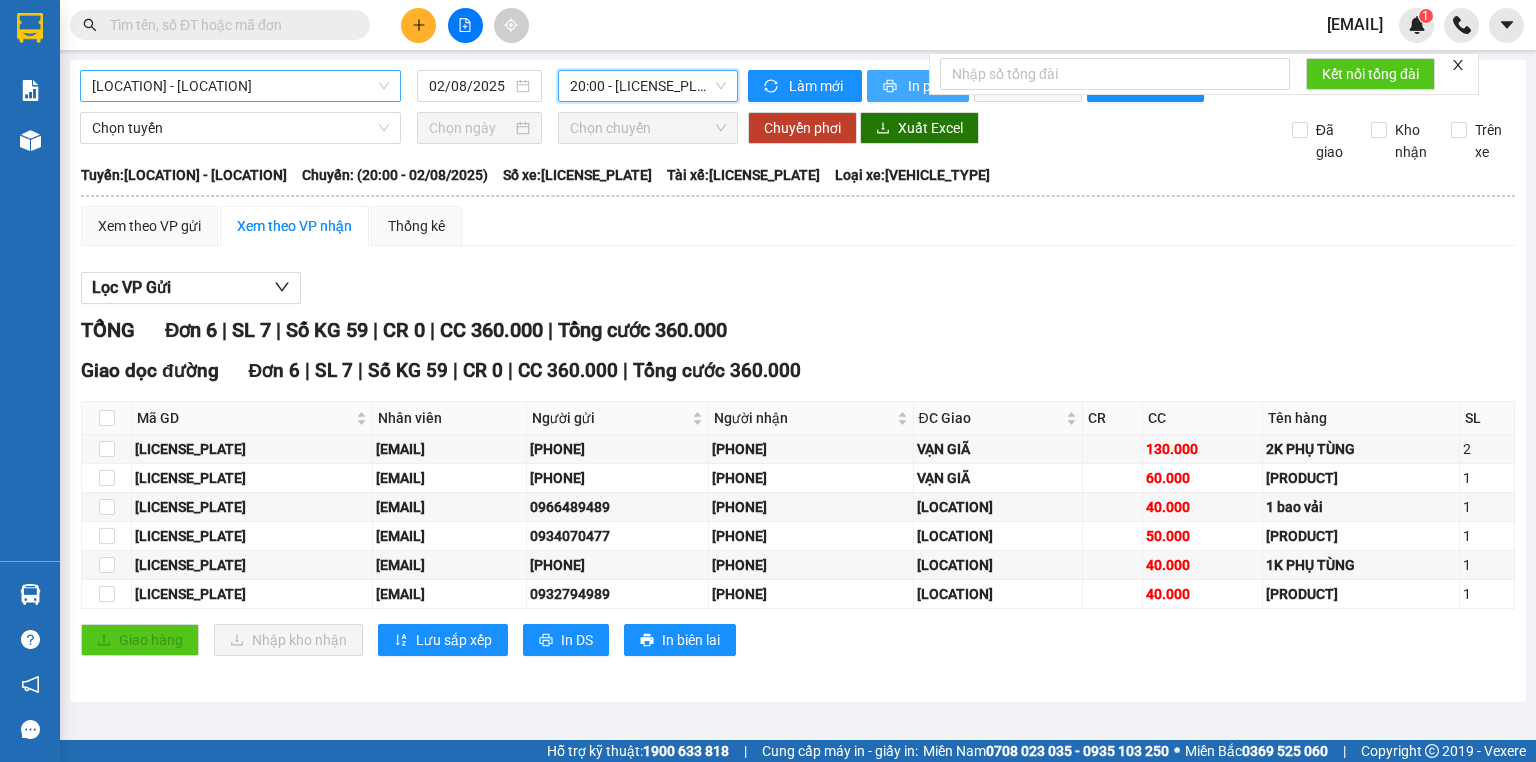 click 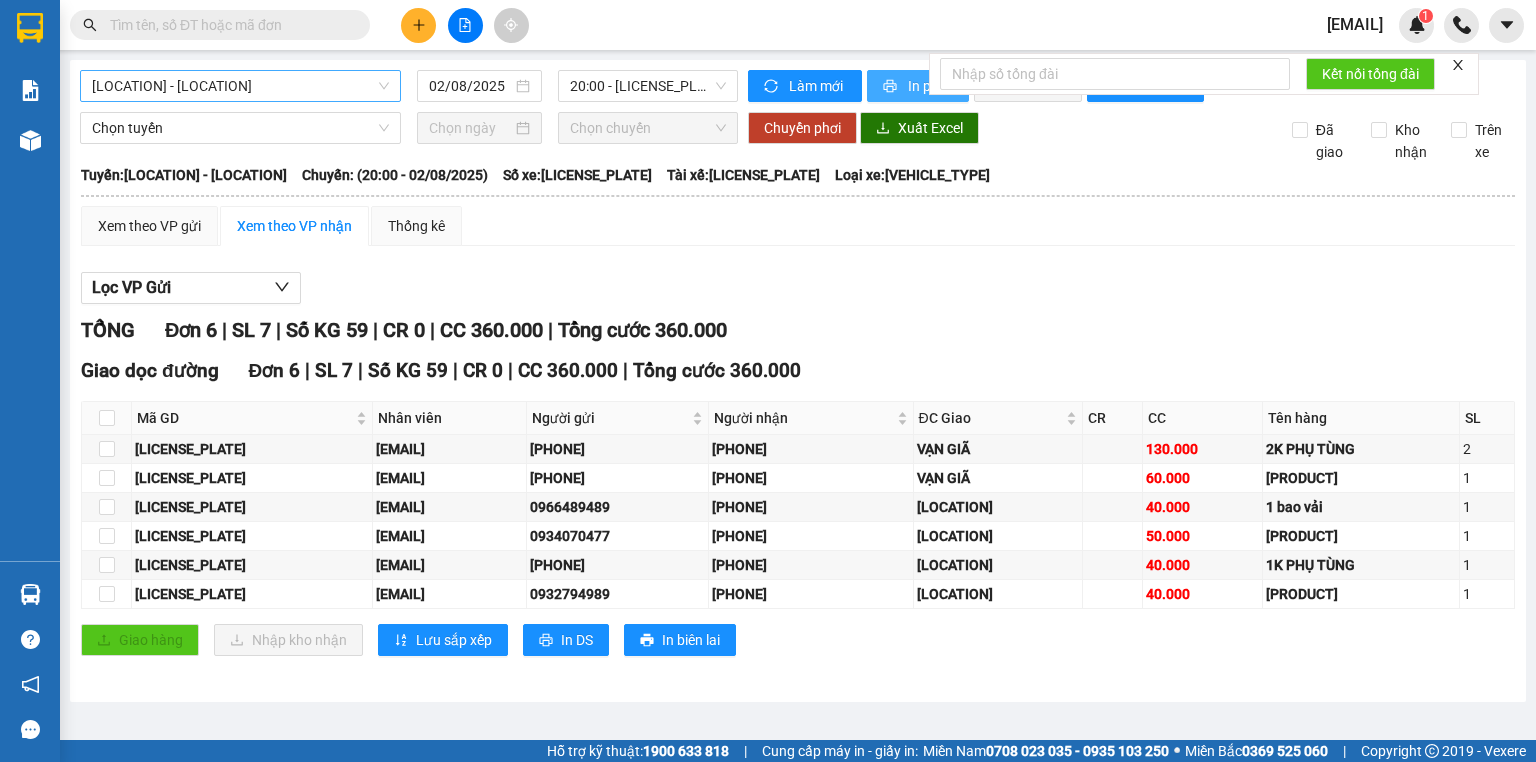 scroll, scrollTop: 0, scrollLeft: 0, axis: both 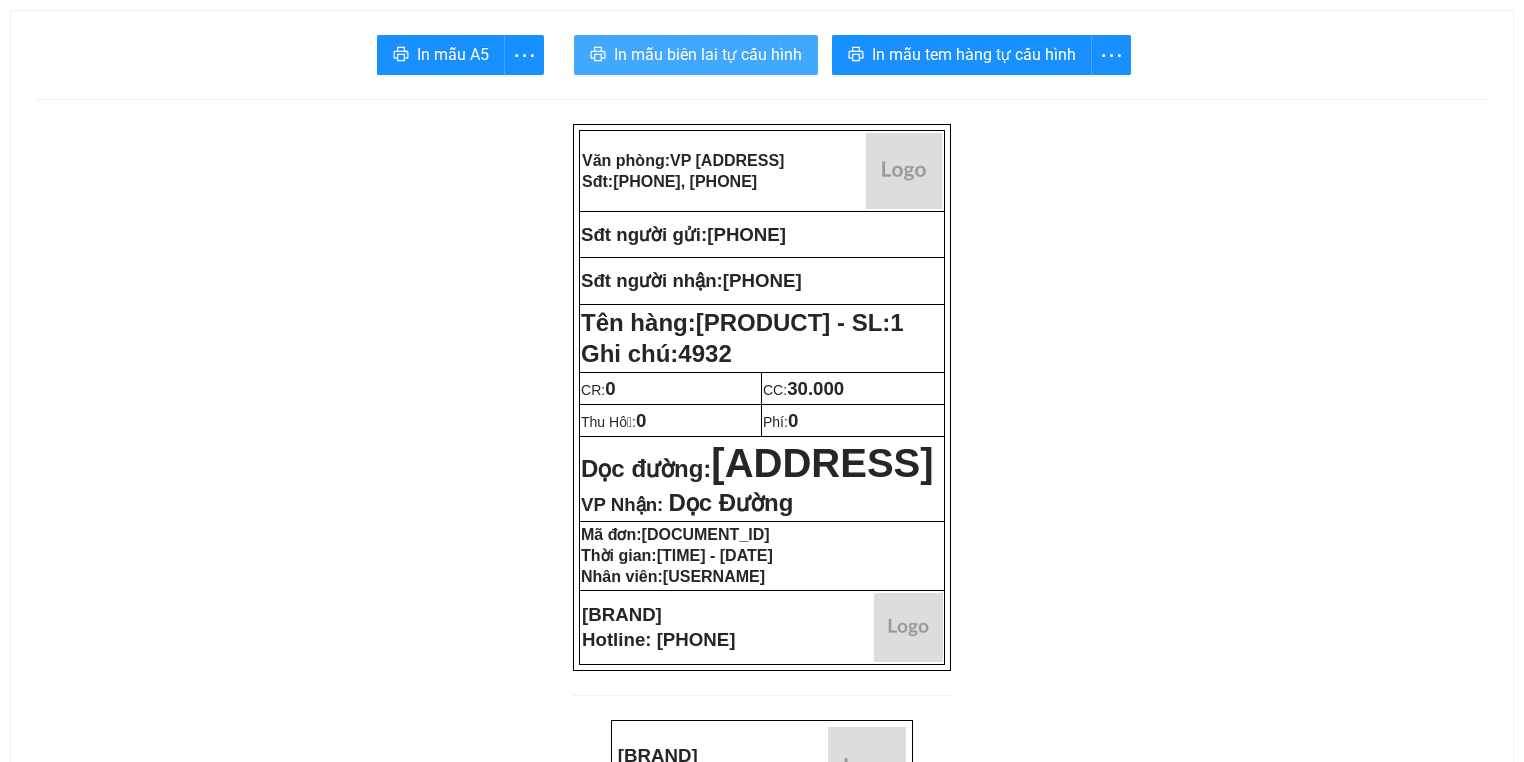 click on "In mẫu biên lai tự cấu hình" at bounding box center (708, 54) 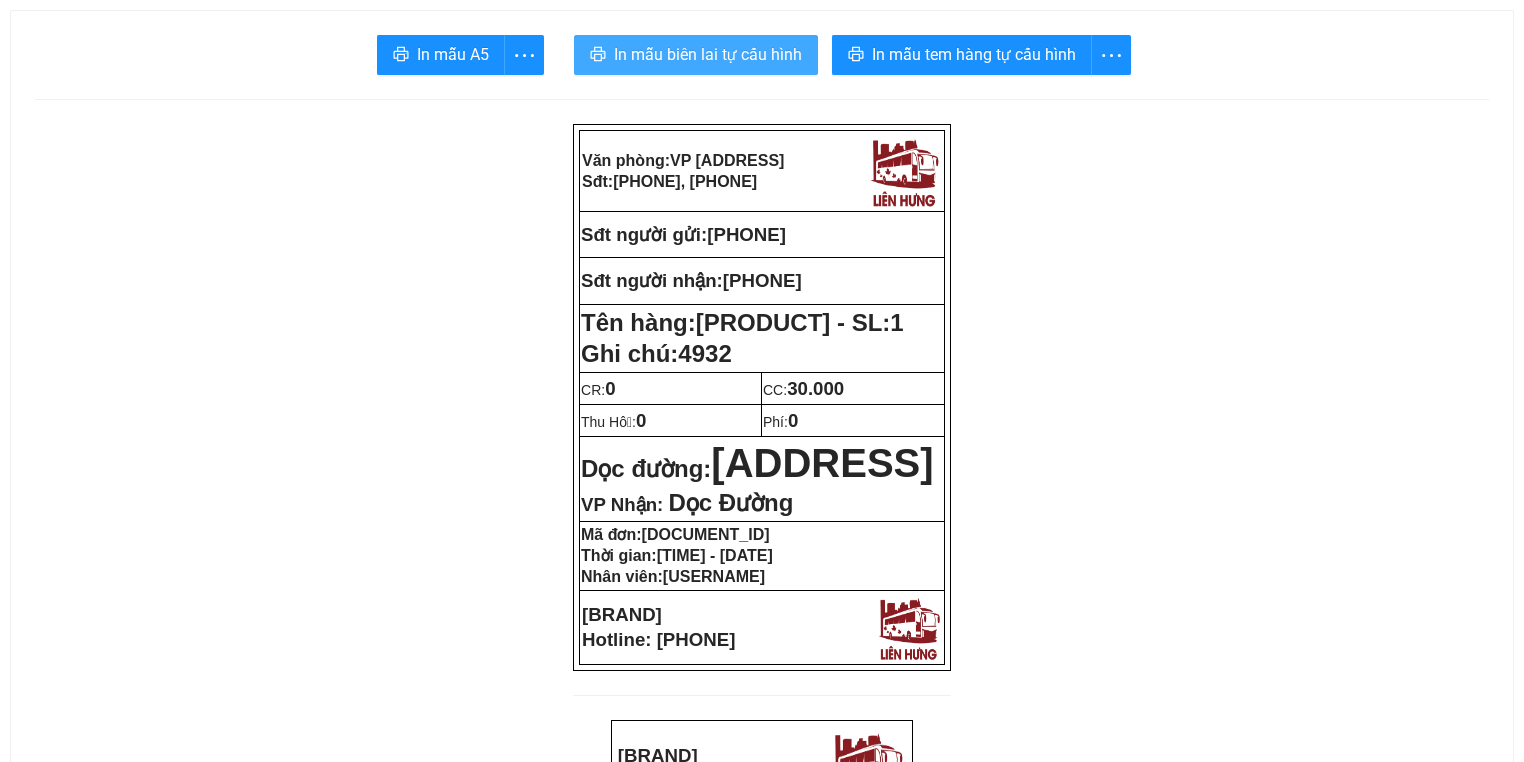 scroll, scrollTop: 0, scrollLeft: 0, axis: both 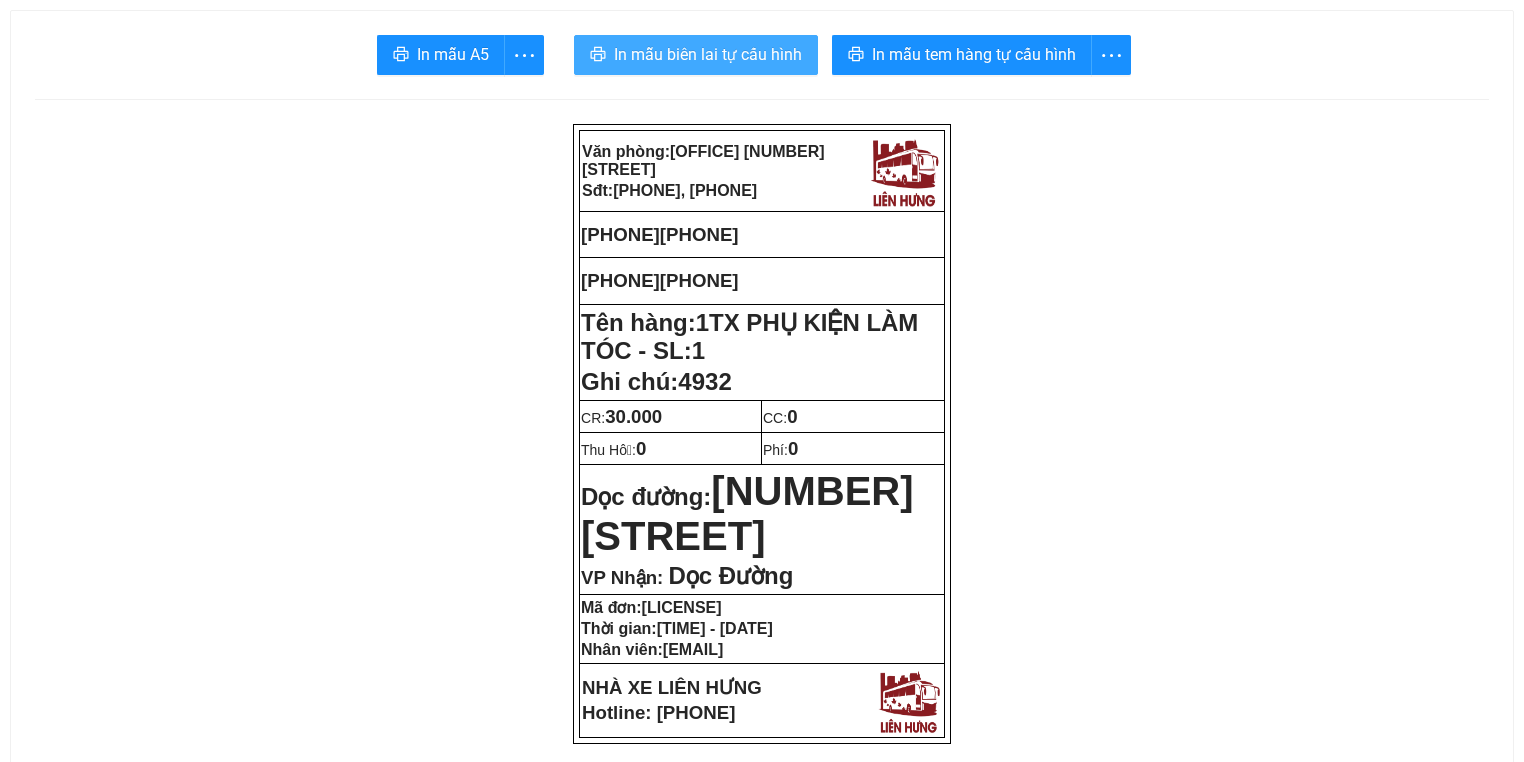 click on "In mẫu biên lai tự cấu hình" at bounding box center (708, 54) 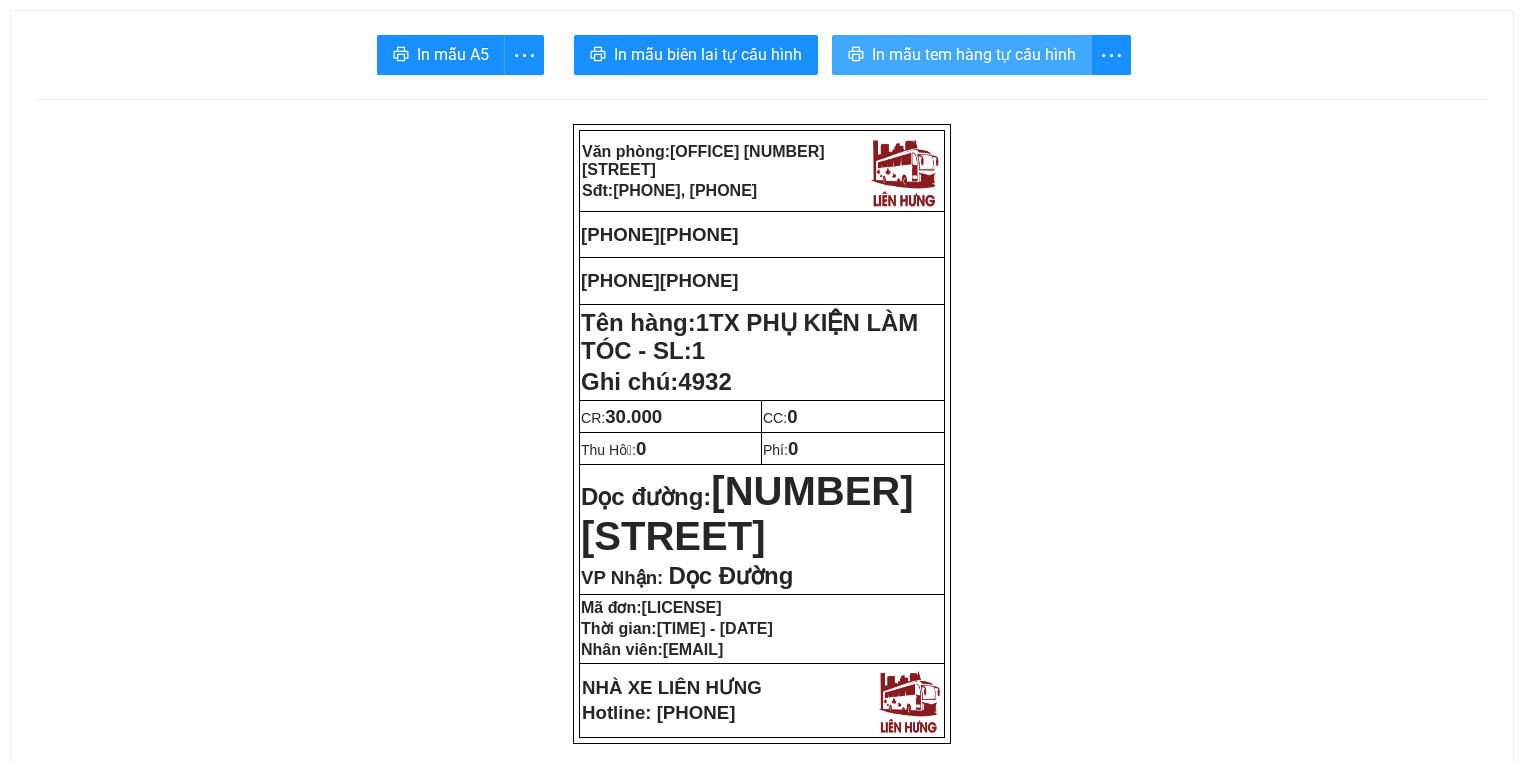 click on "In mẫu tem hàng tự cấu hình" at bounding box center [974, 54] 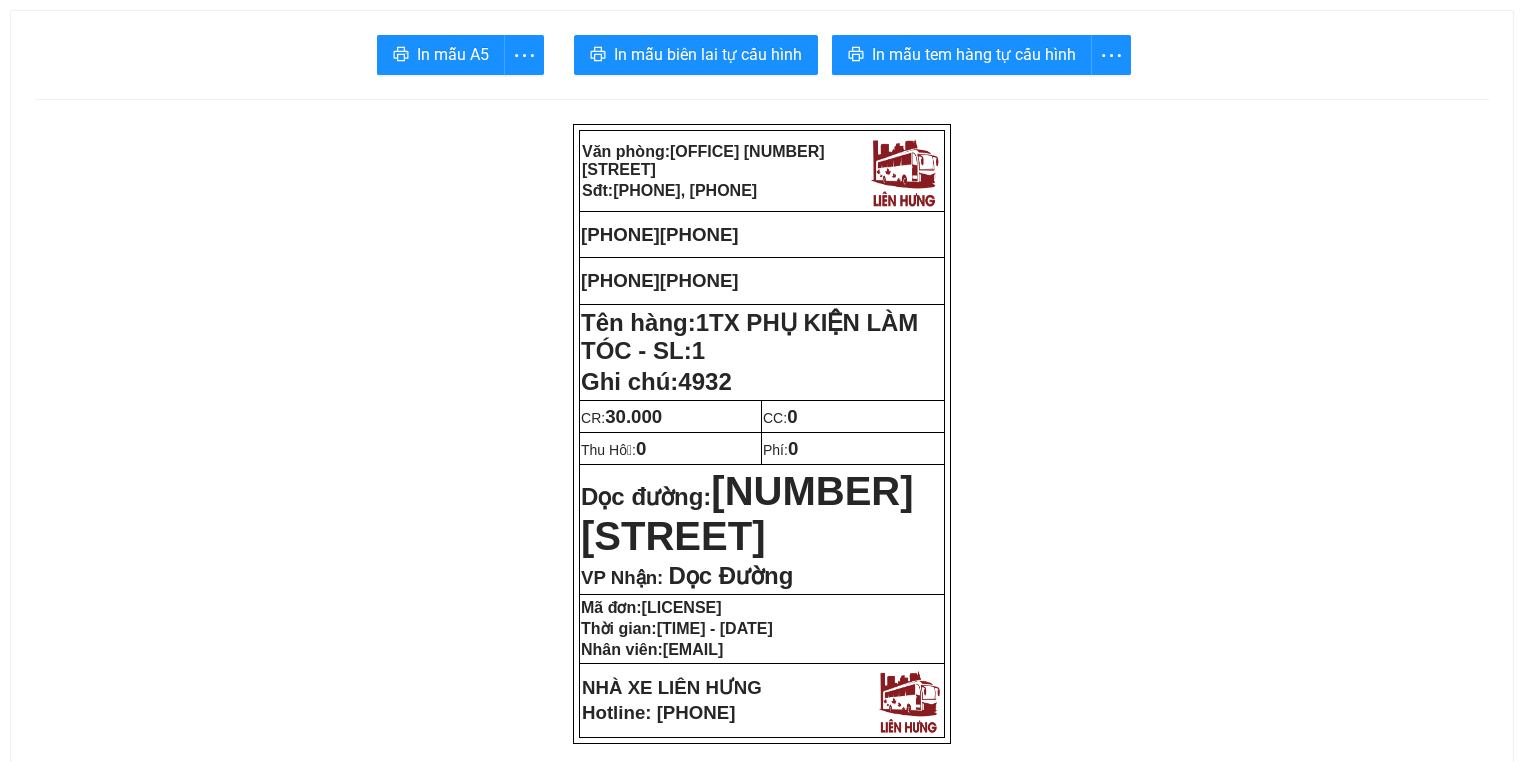 scroll, scrollTop: 131, scrollLeft: 0, axis: vertical 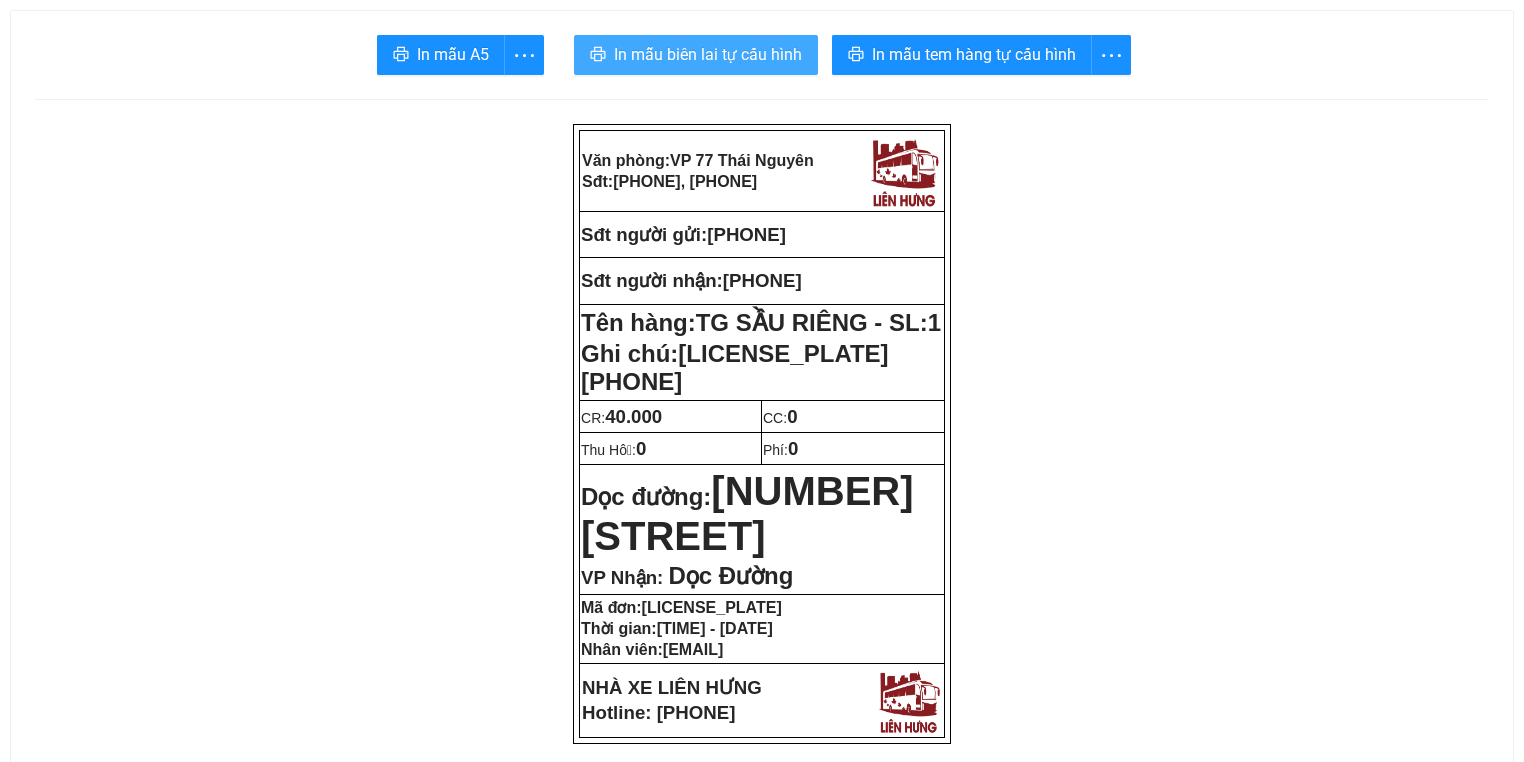 click on "In mẫu biên lai tự cấu hình" at bounding box center (708, 54) 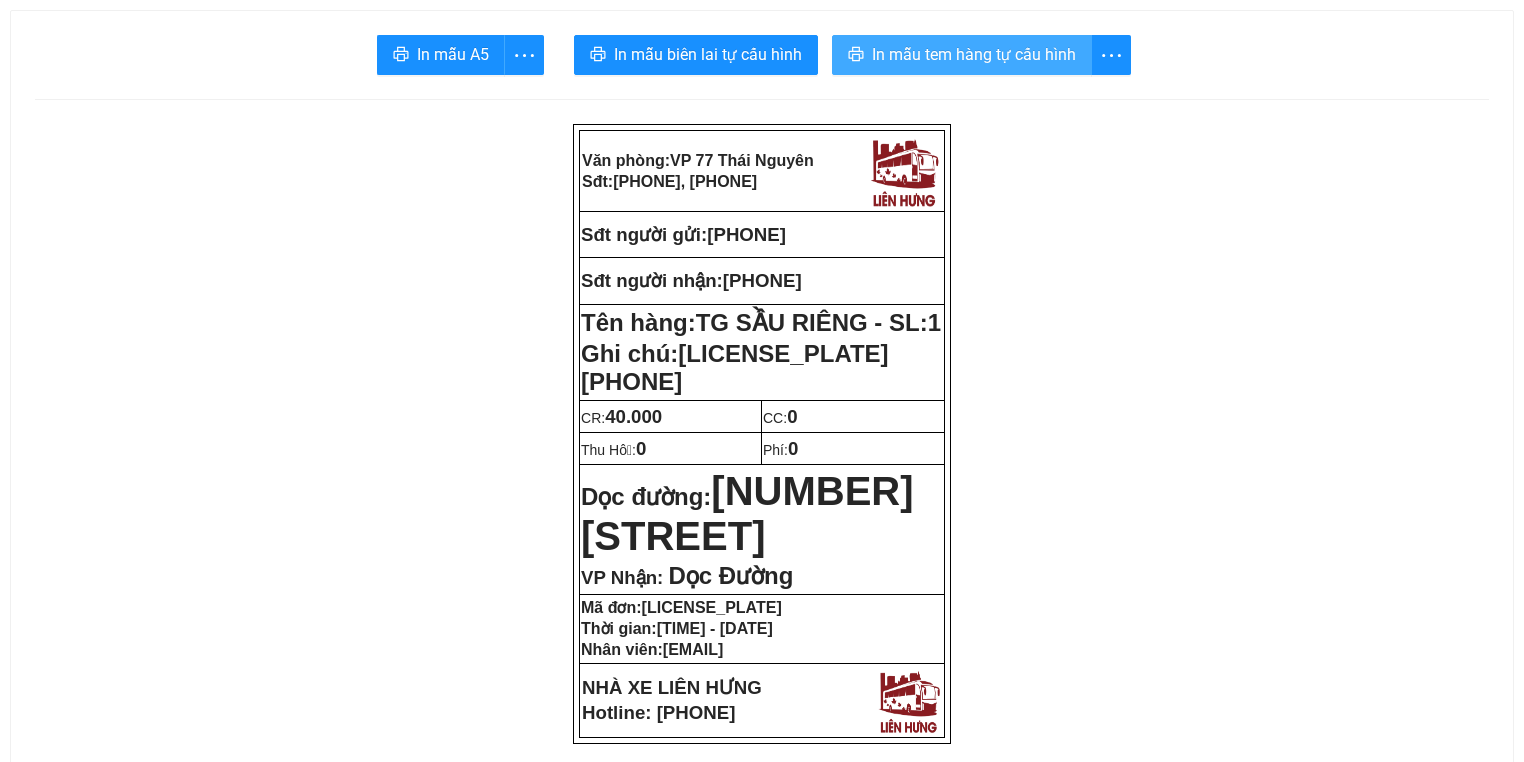 click on "In mẫu tem hàng tự cấu hình" at bounding box center (974, 54) 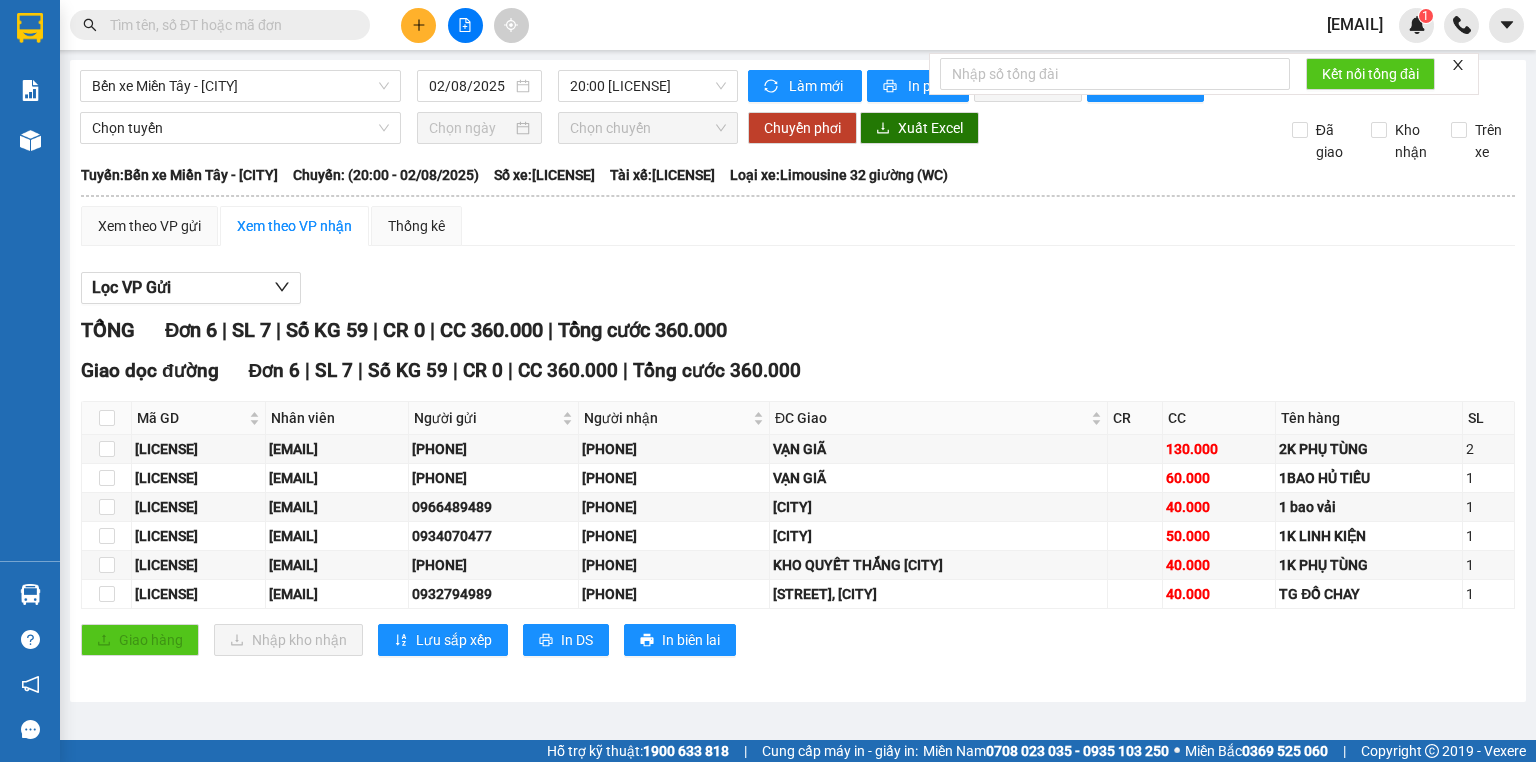 scroll, scrollTop: 0, scrollLeft: 0, axis: both 